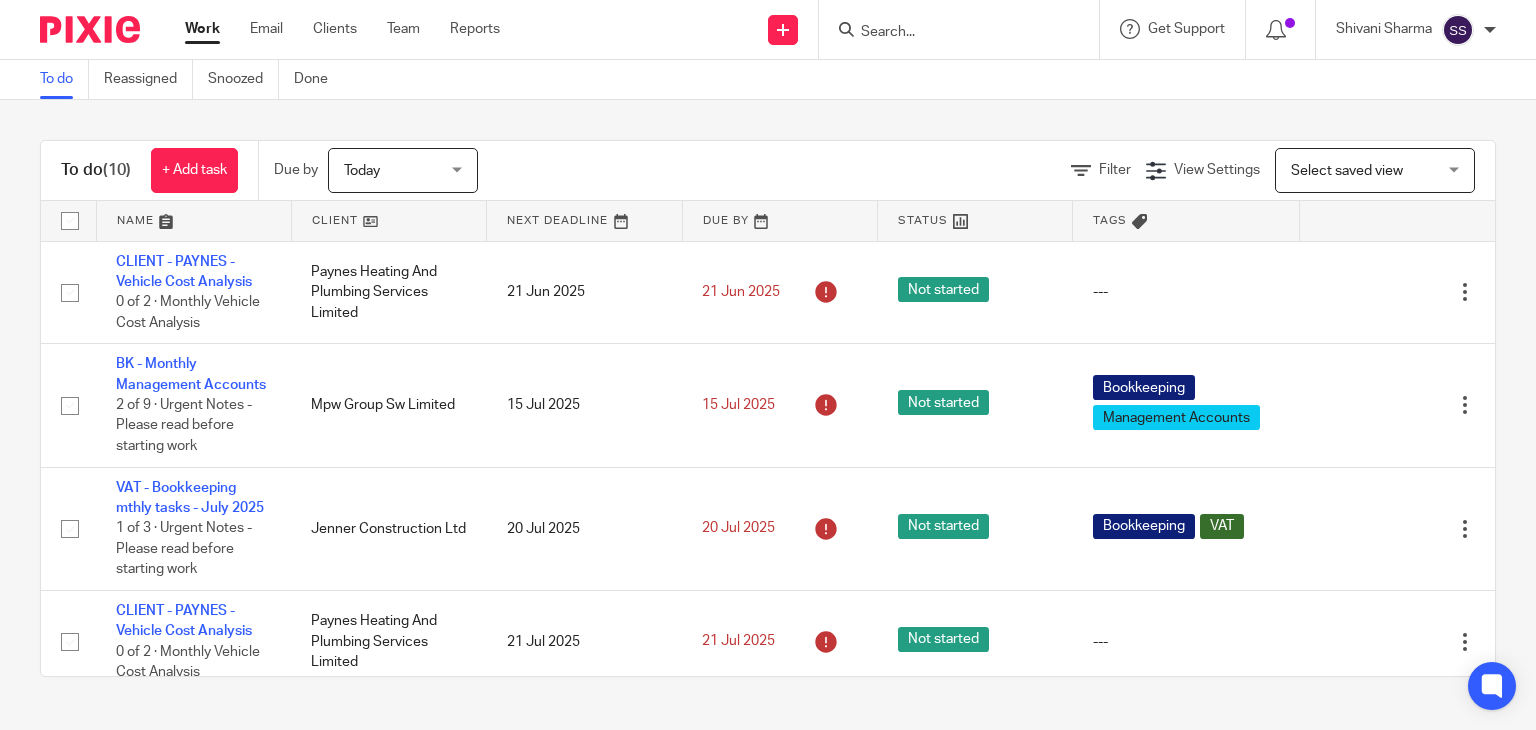 scroll, scrollTop: 0, scrollLeft: 0, axis: both 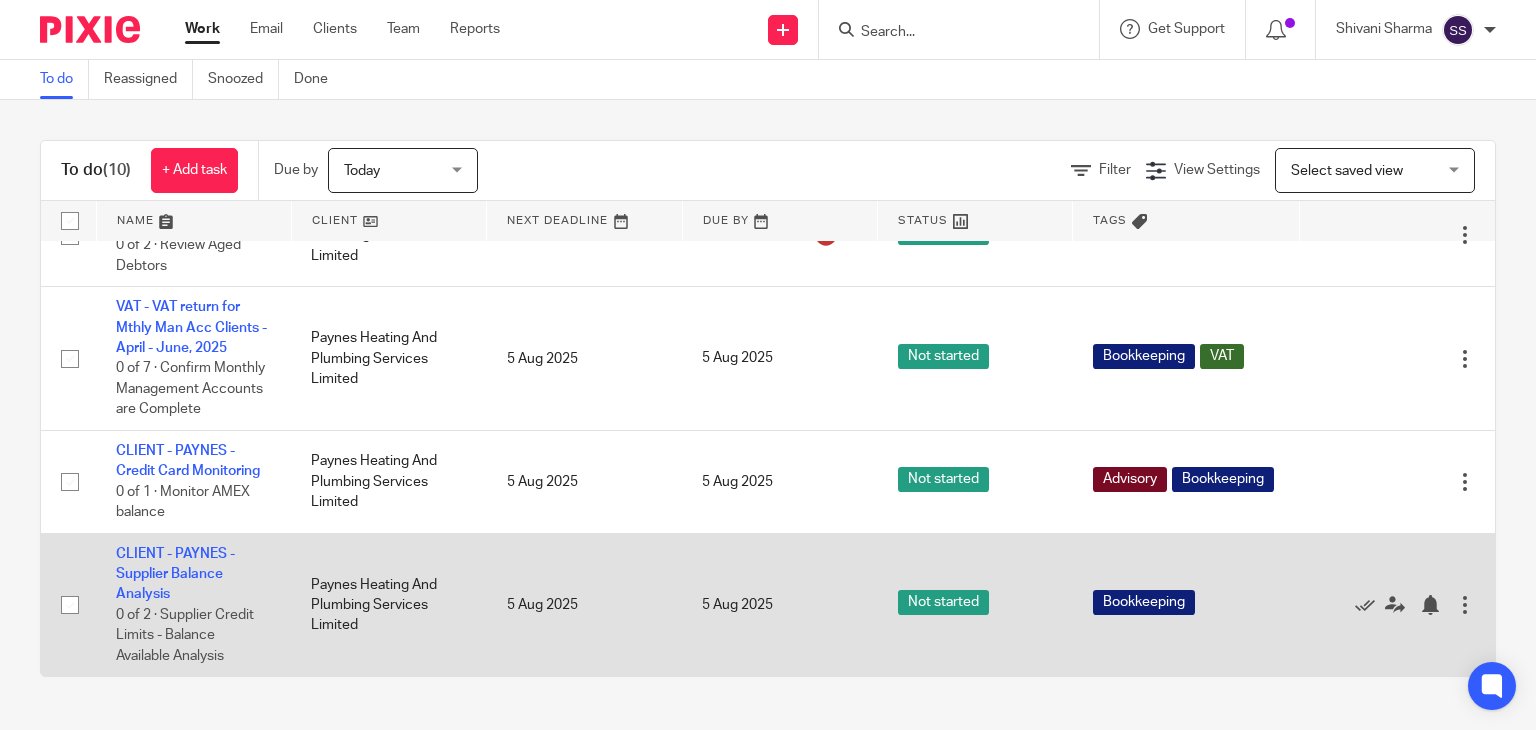 click at bounding box center (1465, 605) 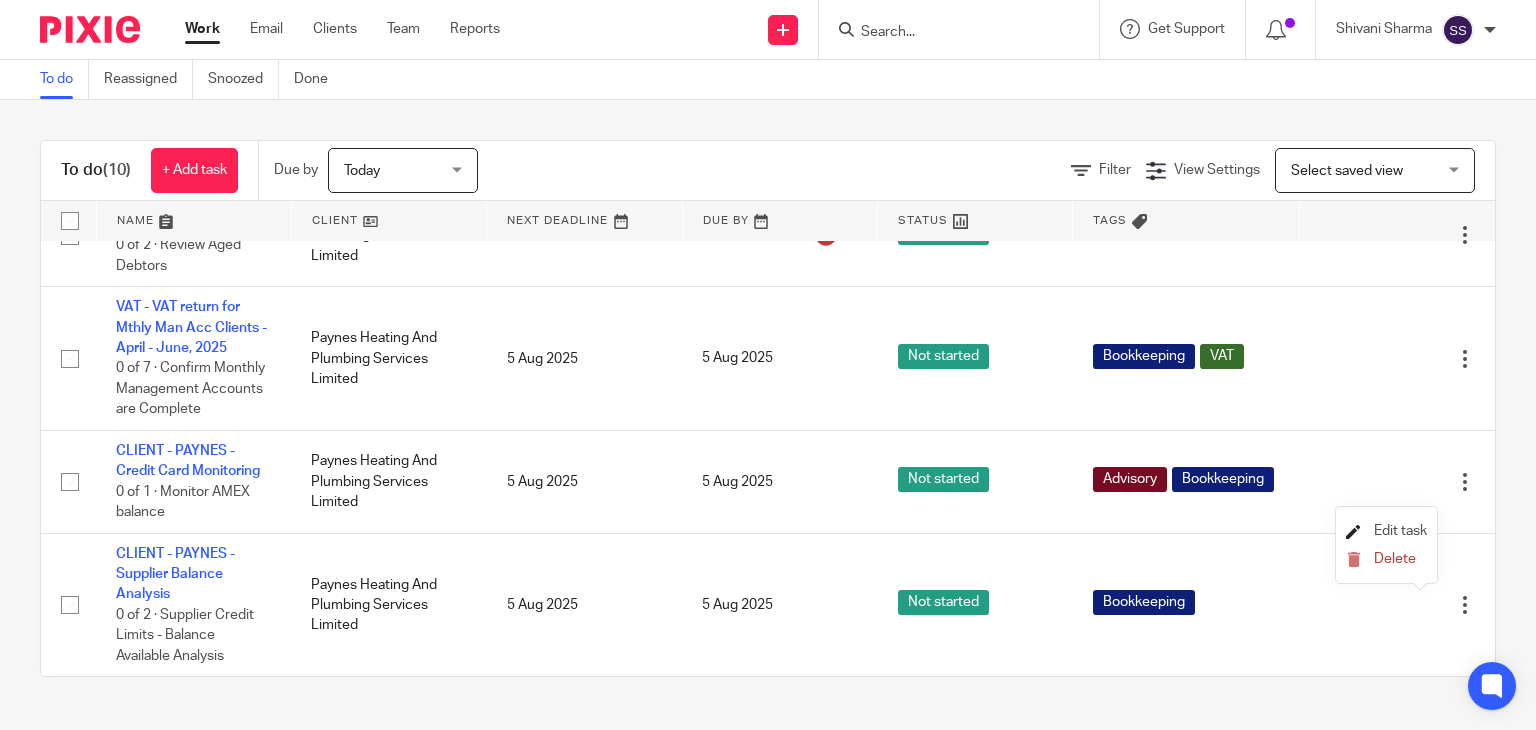 click on "Edit task" at bounding box center (1400, 531) 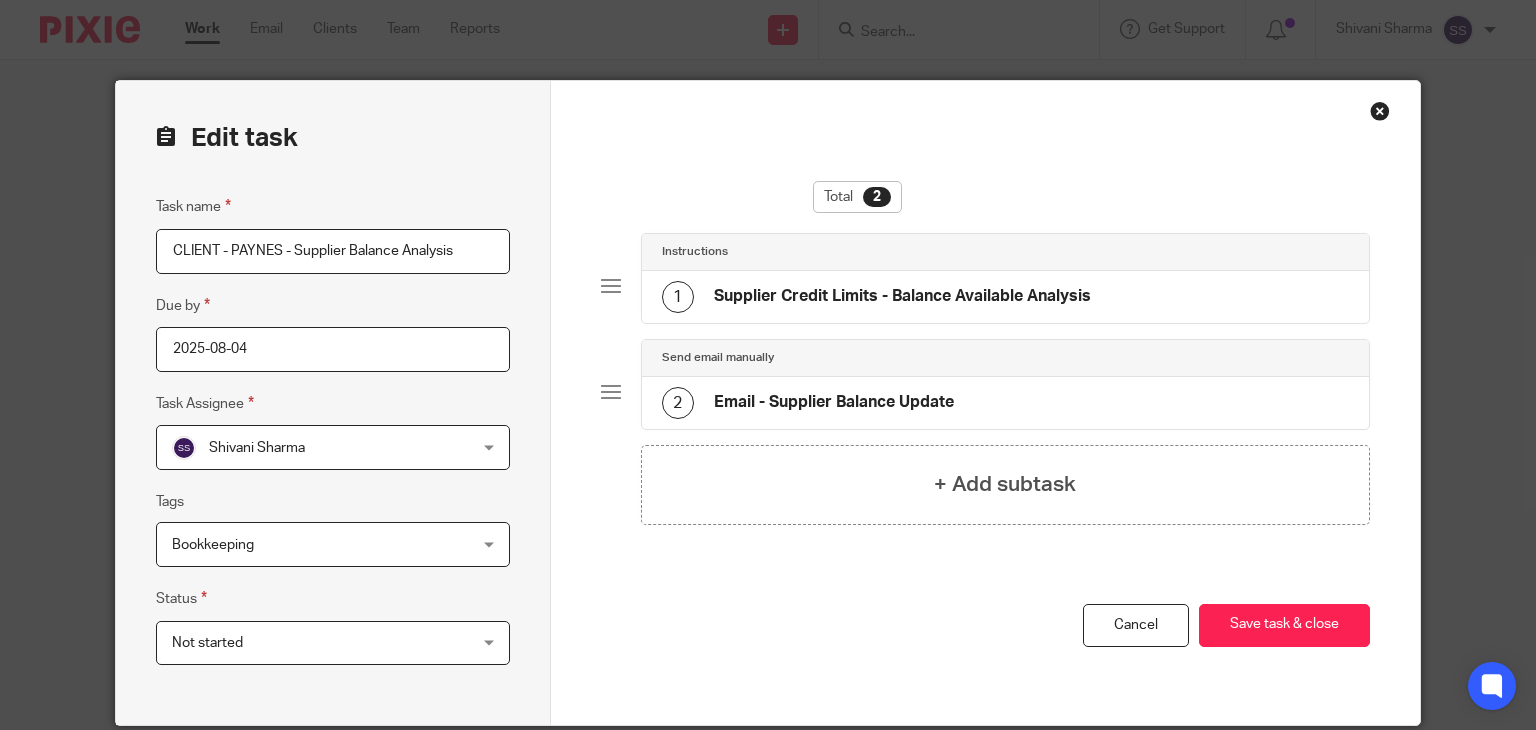scroll, scrollTop: 0, scrollLeft: 0, axis: both 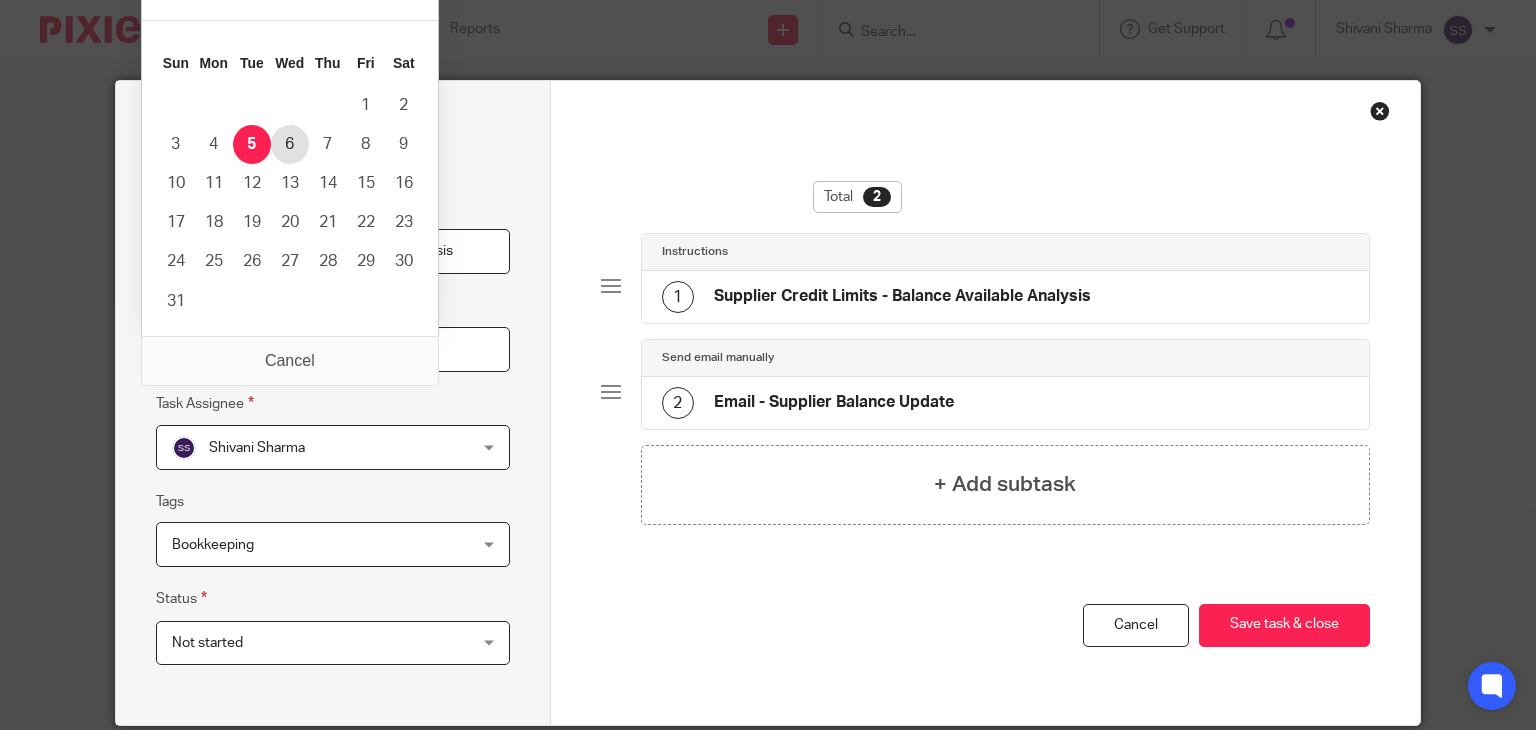 type on "2025-08-05" 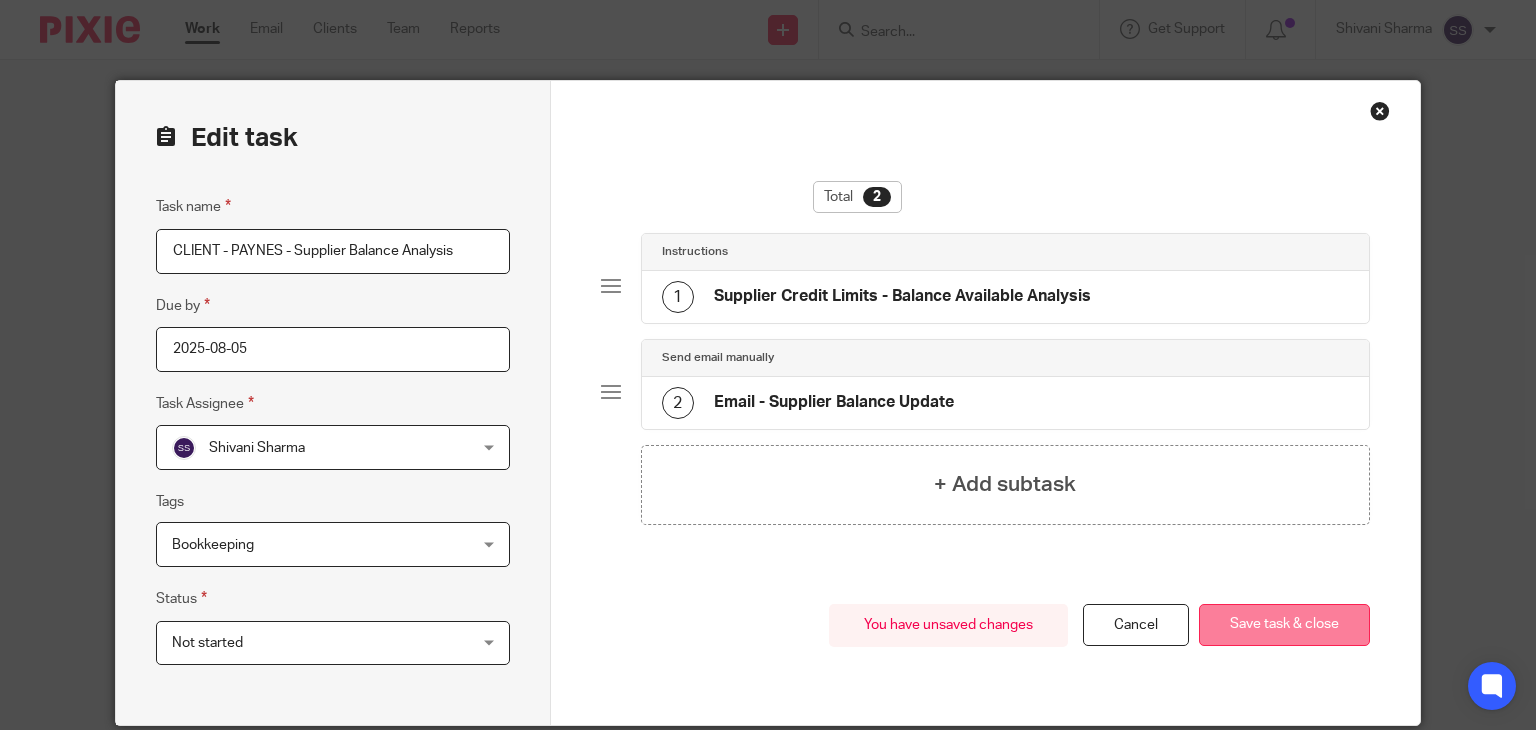 click on "Save task & close" at bounding box center (1284, 625) 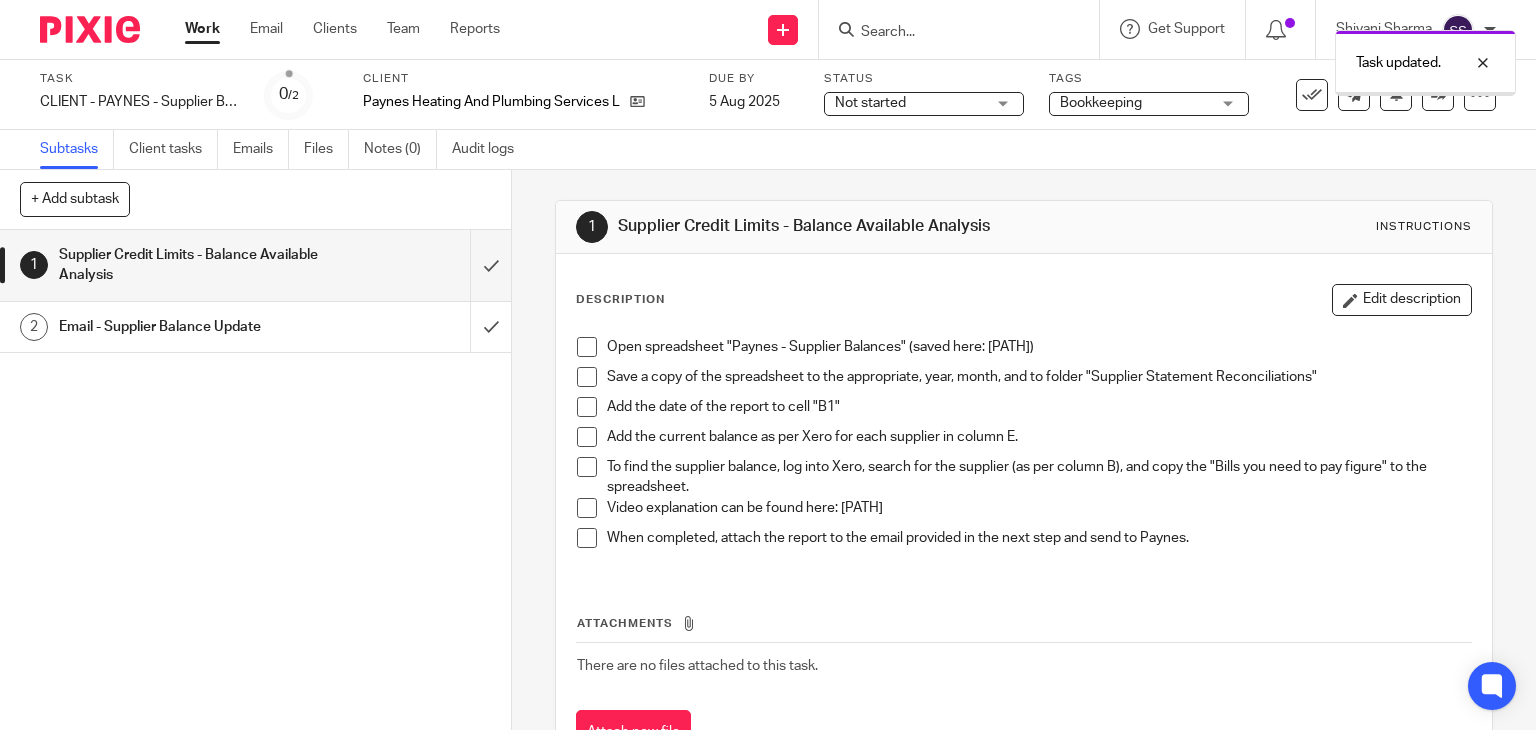 scroll, scrollTop: 0, scrollLeft: 0, axis: both 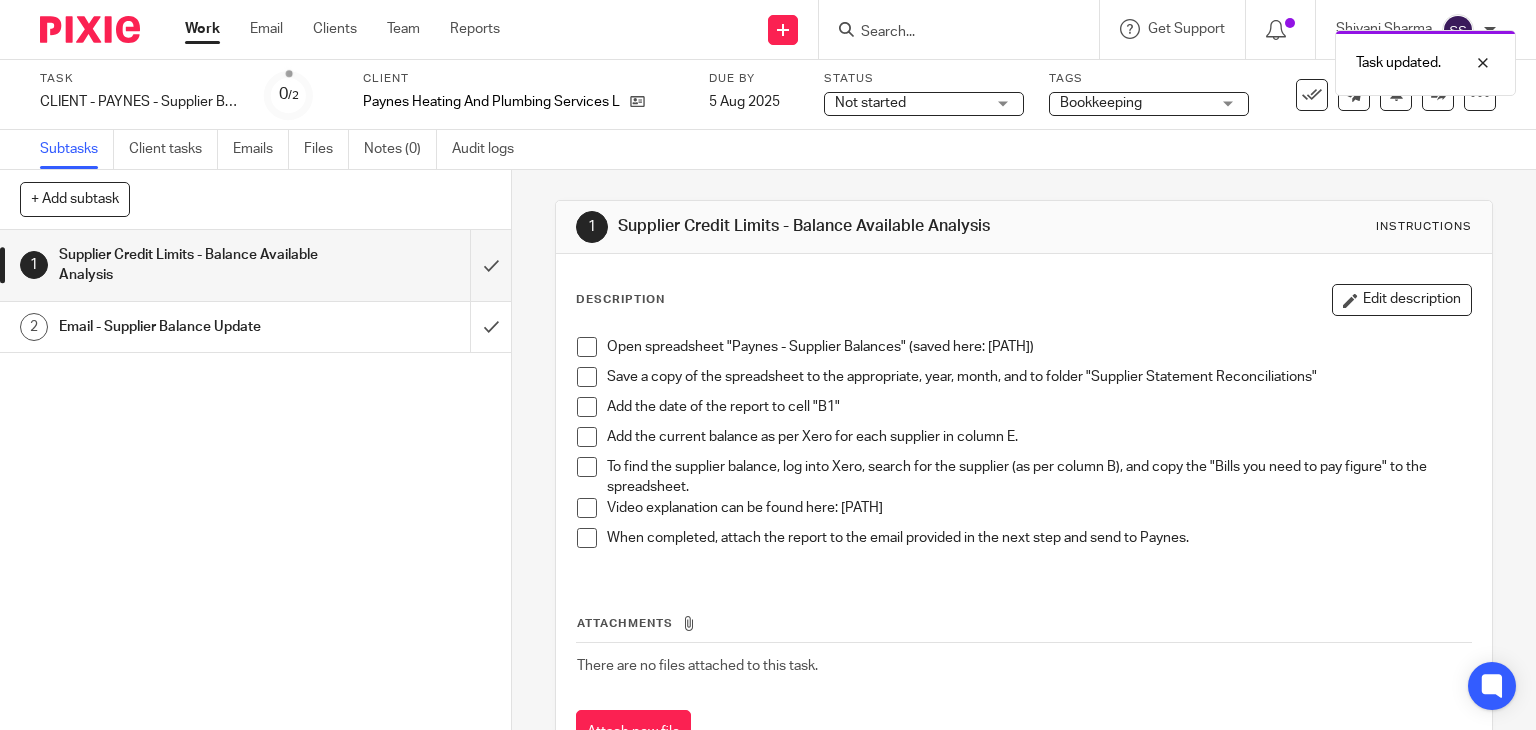 click on "Work" at bounding box center [202, 29] 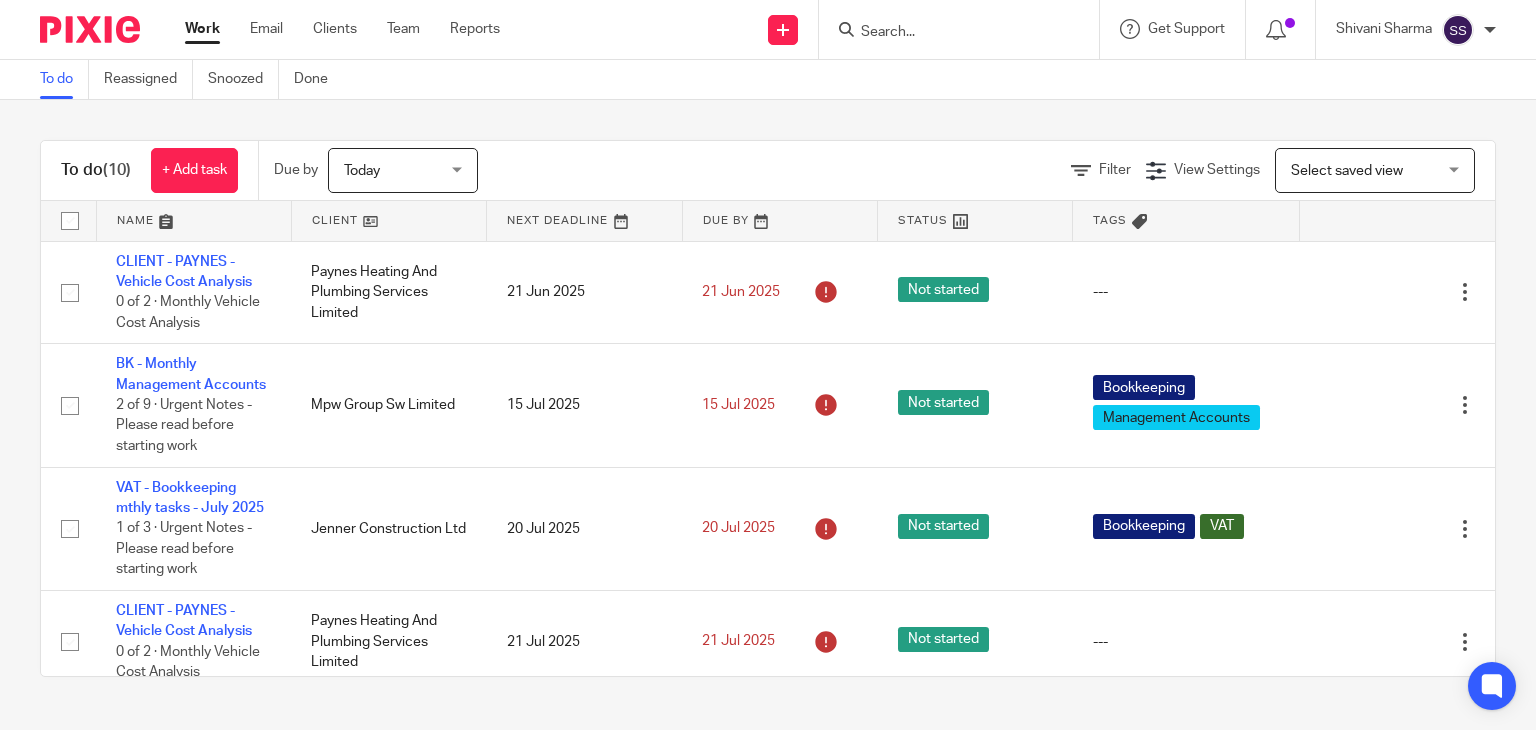 scroll, scrollTop: 0, scrollLeft: 0, axis: both 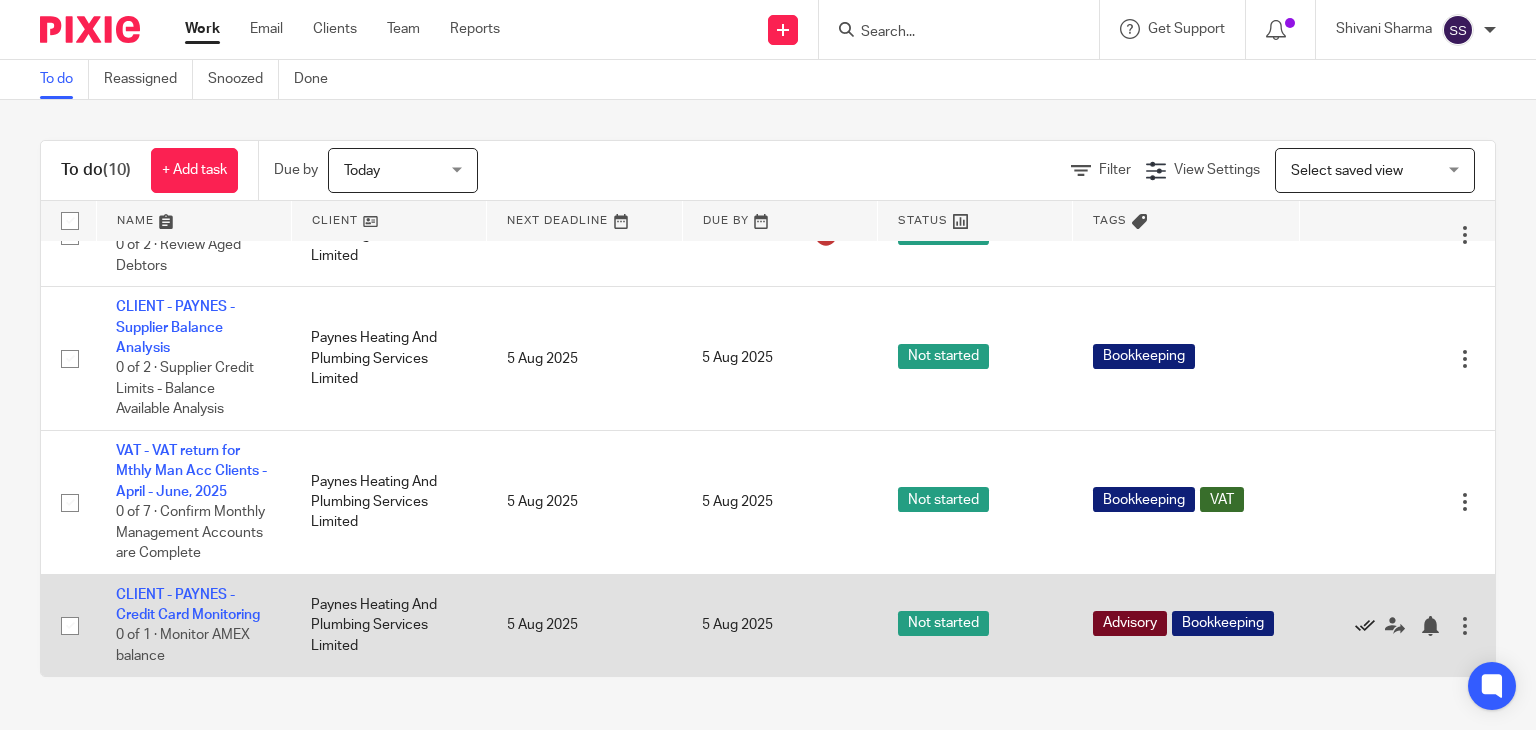 click at bounding box center [1365, 626] 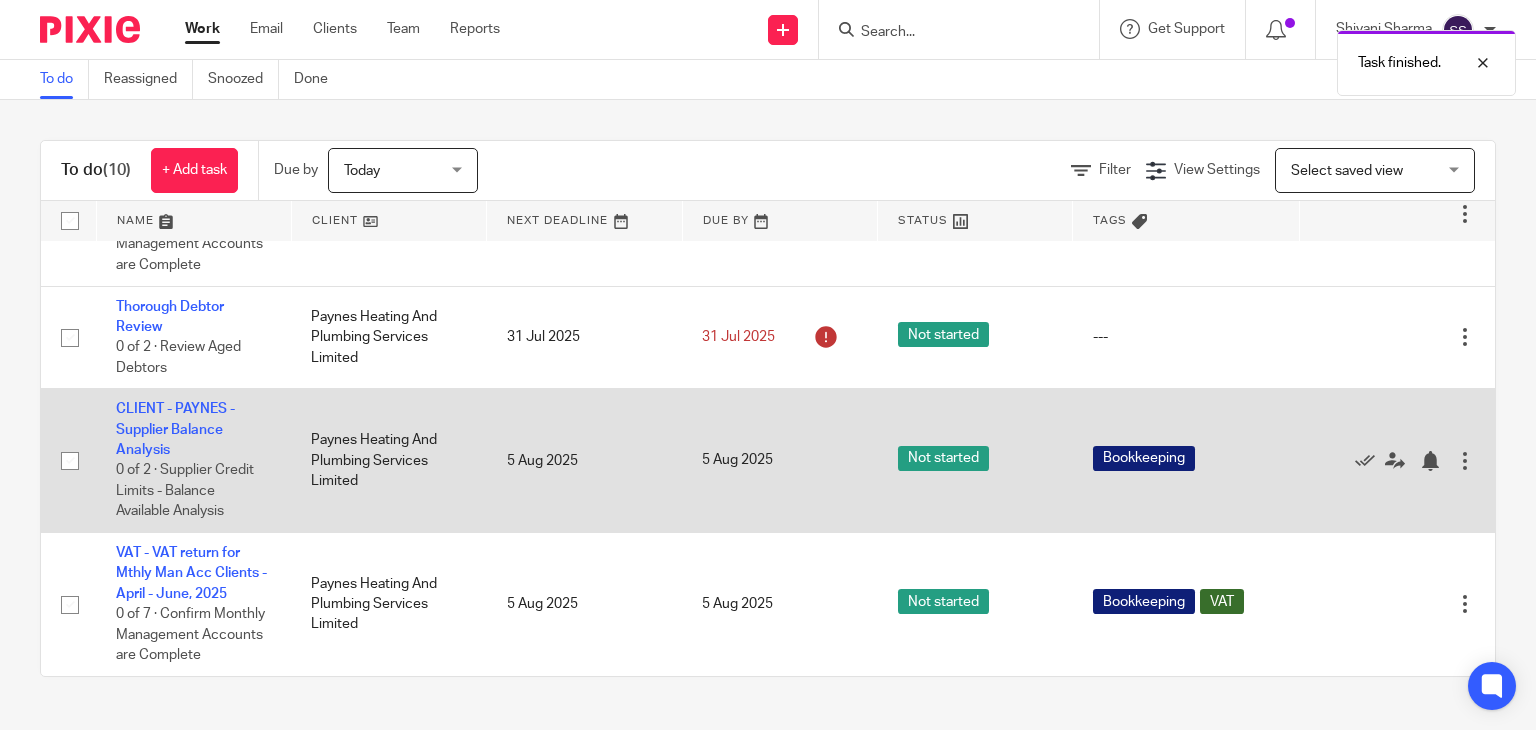 scroll, scrollTop: 722, scrollLeft: 0, axis: vertical 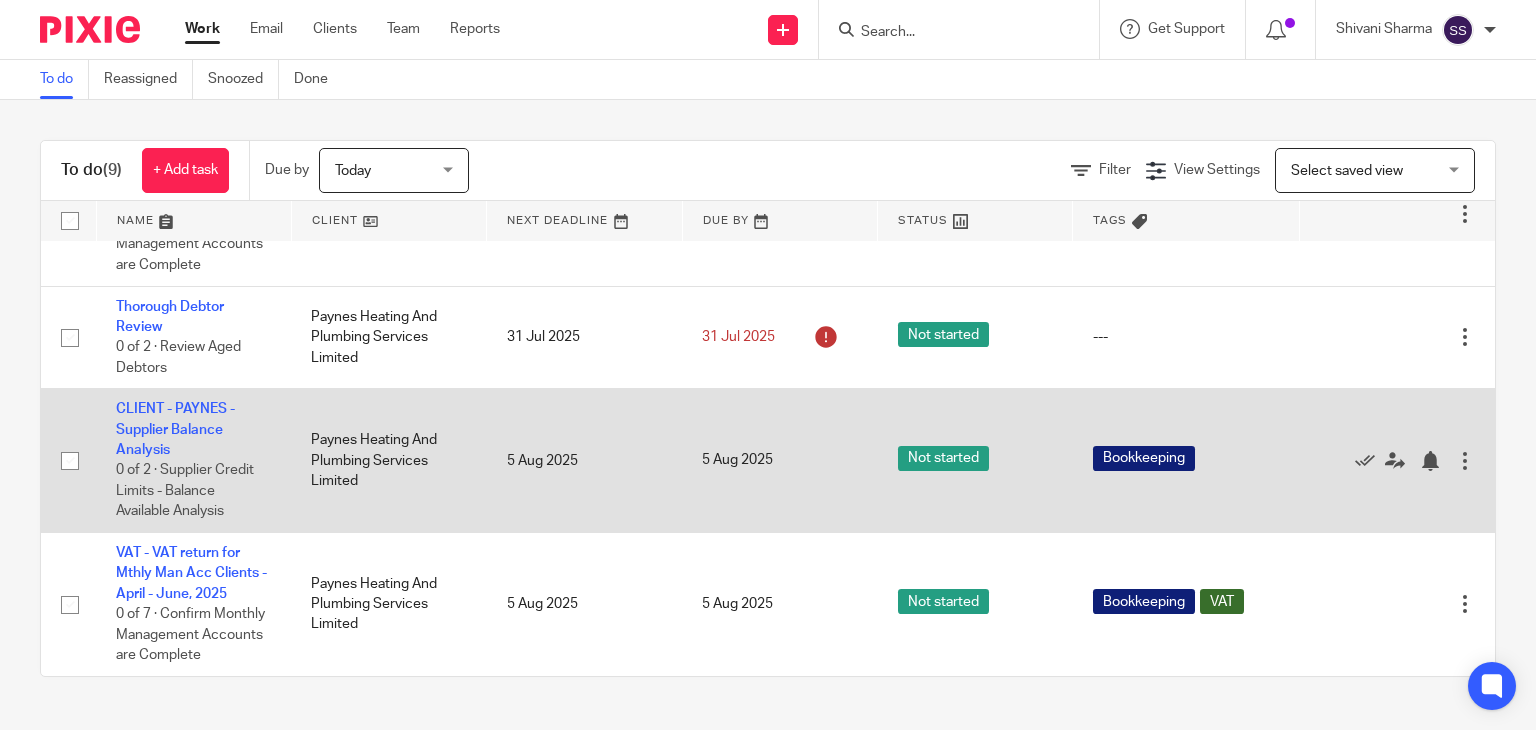 click at bounding box center (1465, 461) 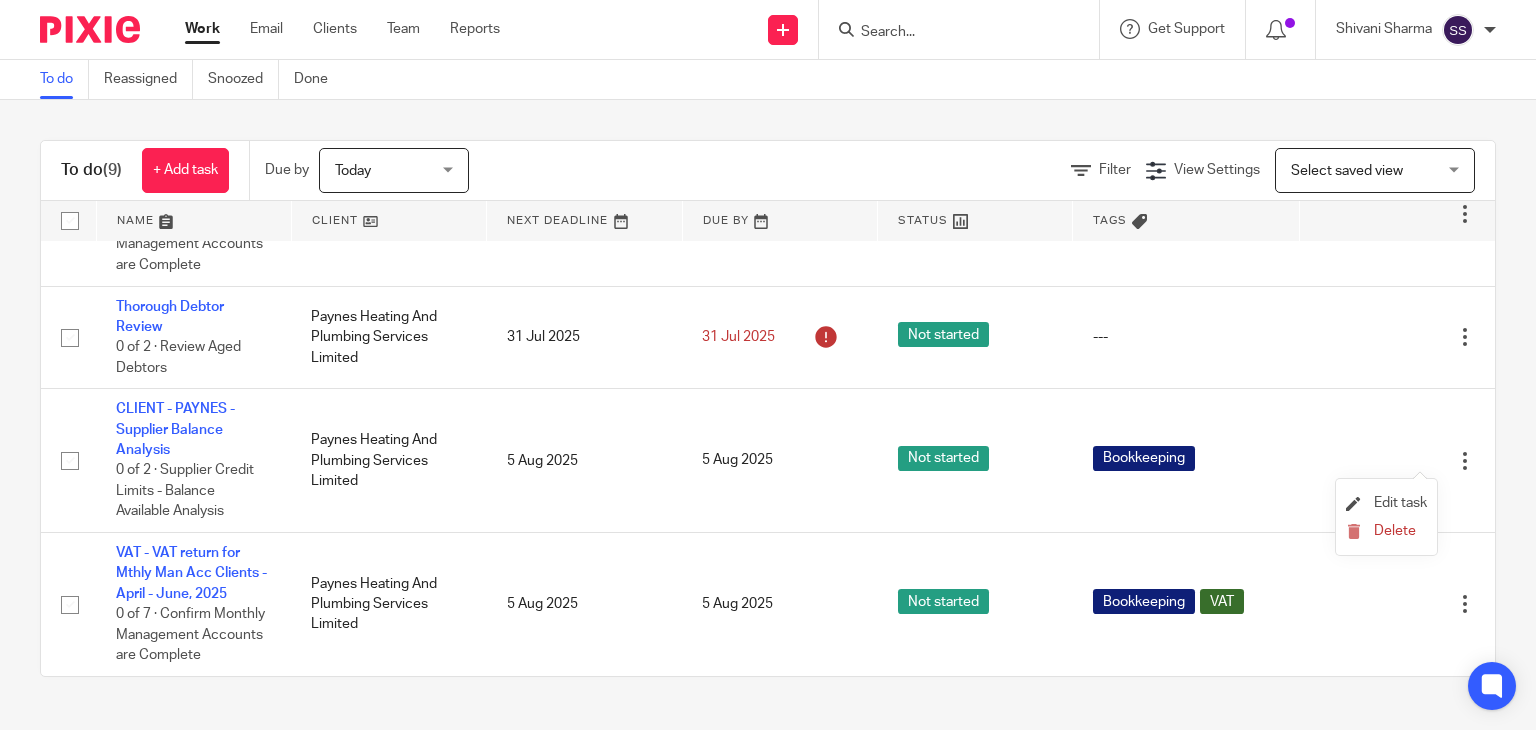 click on "Edit task" at bounding box center [1386, 504] 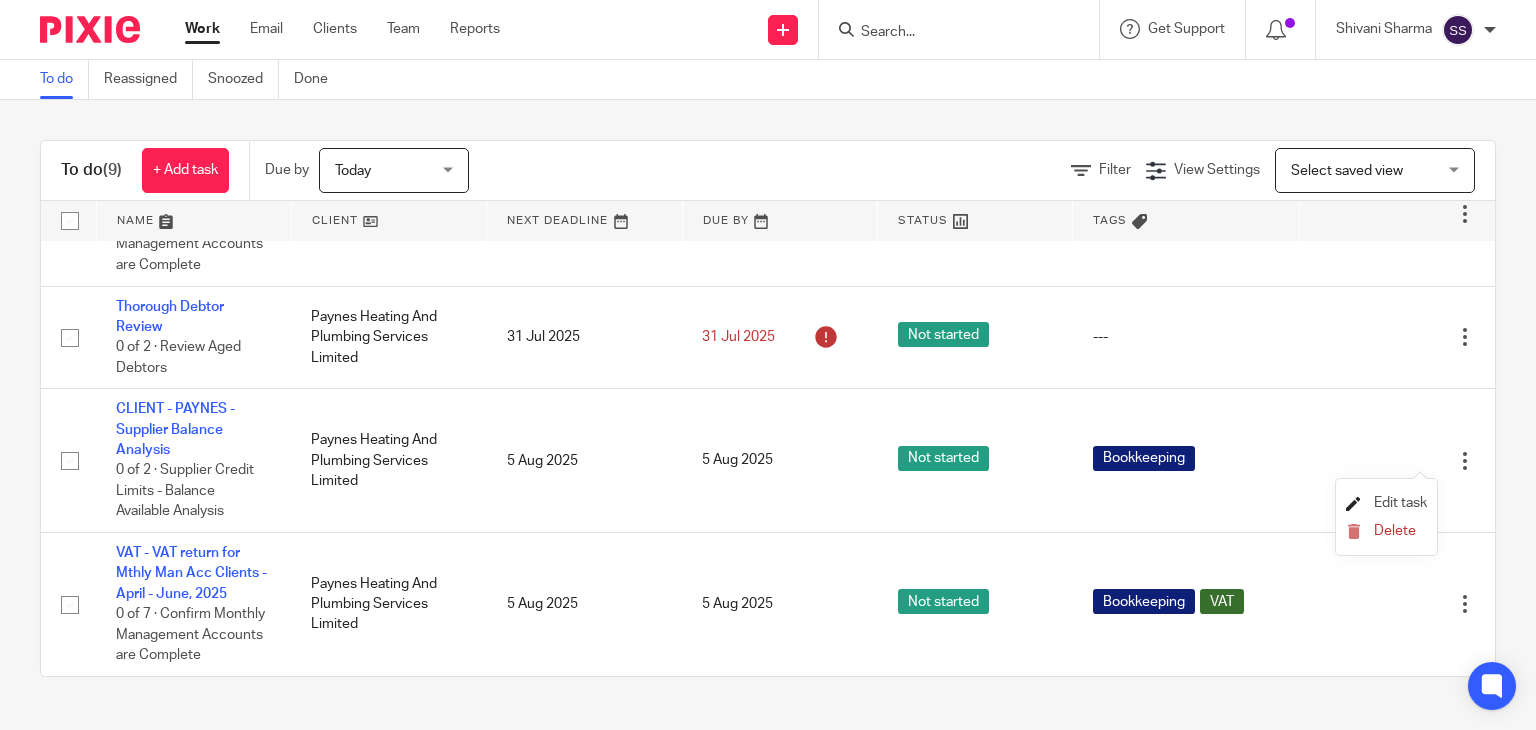 click on "Edit task" at bounding box center [1400, 503] 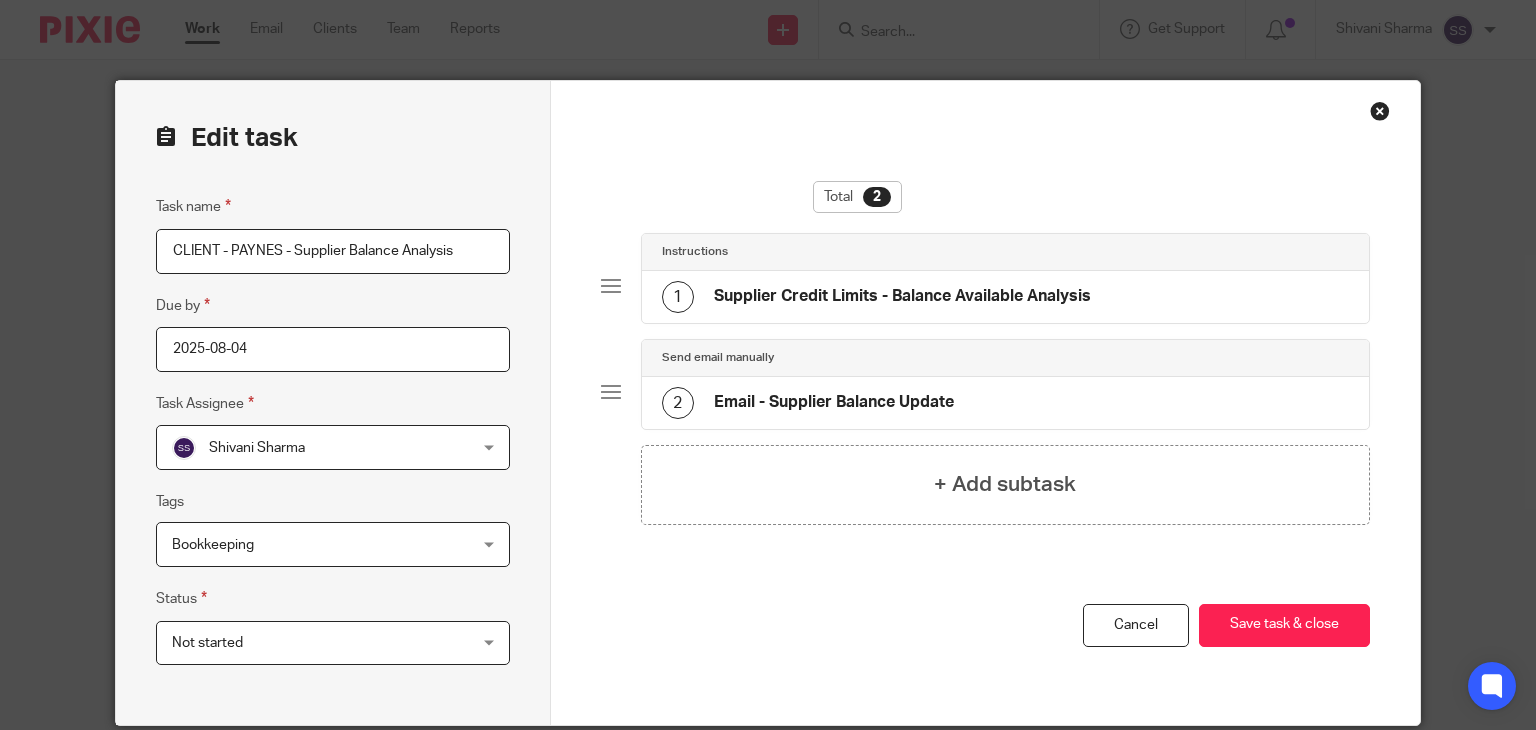 scroll, scrollTop: 0, scrollLeft: 0, axis: both 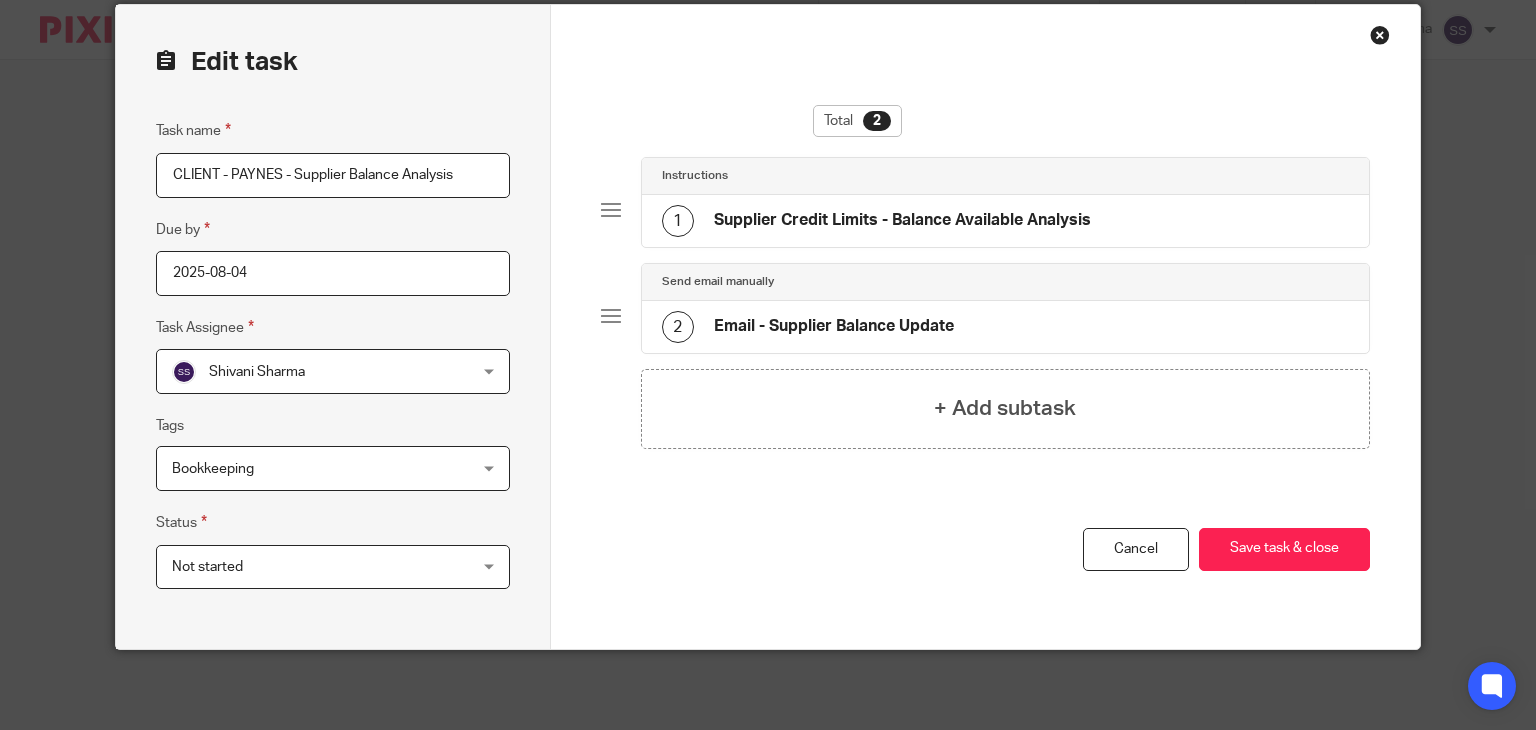 drag, startPoint x: 489, startPoint y: 268, endPoint x: 355, endPoint y: 279, distance: 134.45073 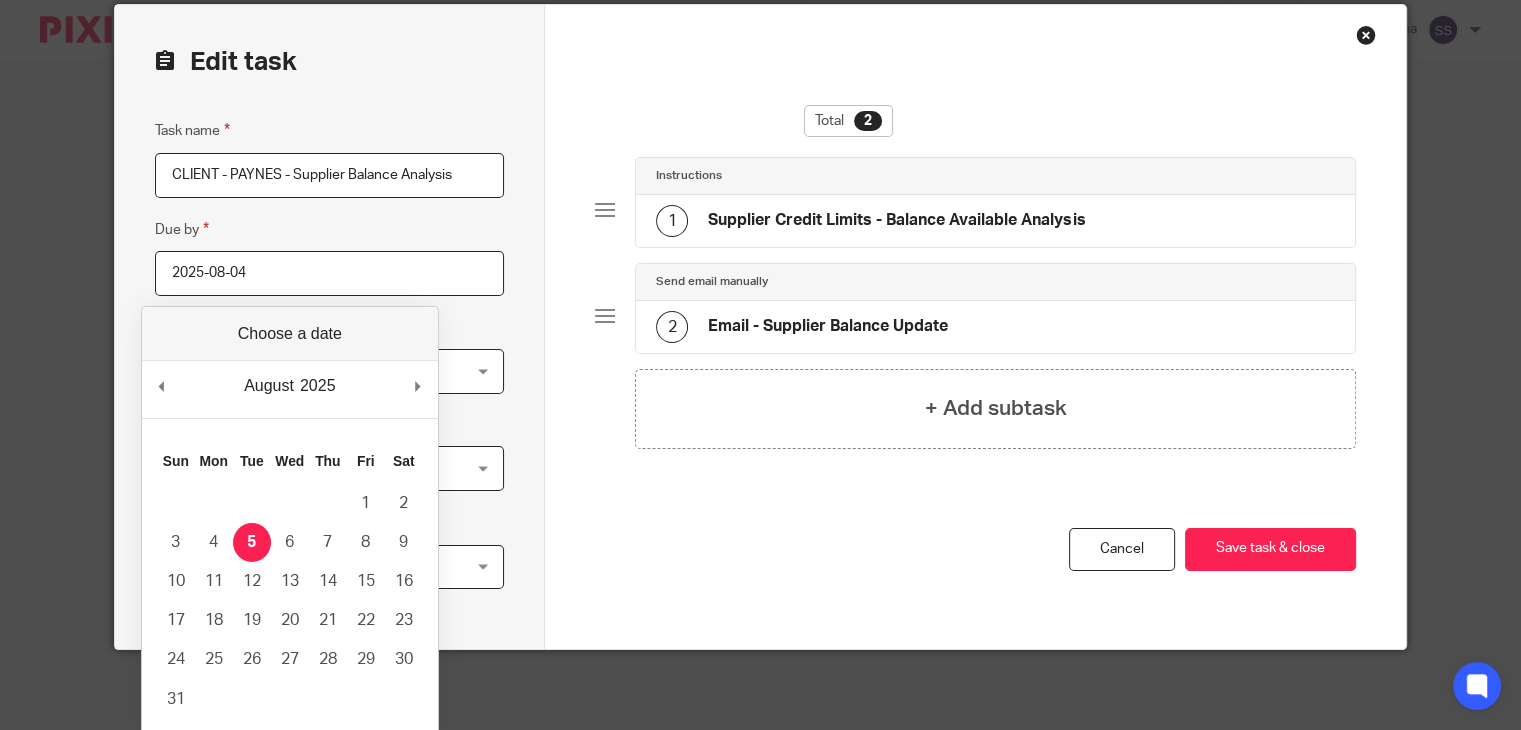 click on "2025-08-04" at bounding box center [329, 273] 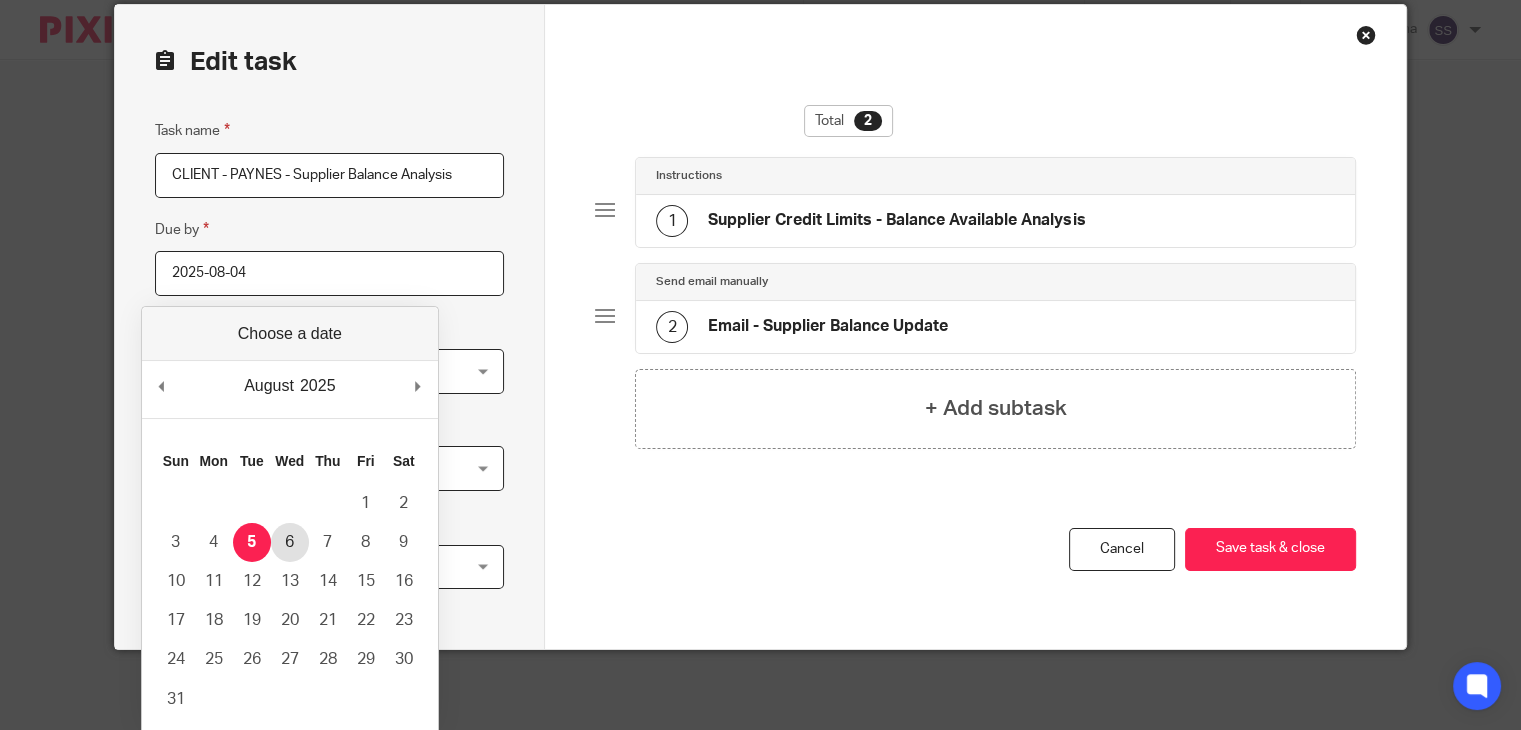 type on "2025-08-05" 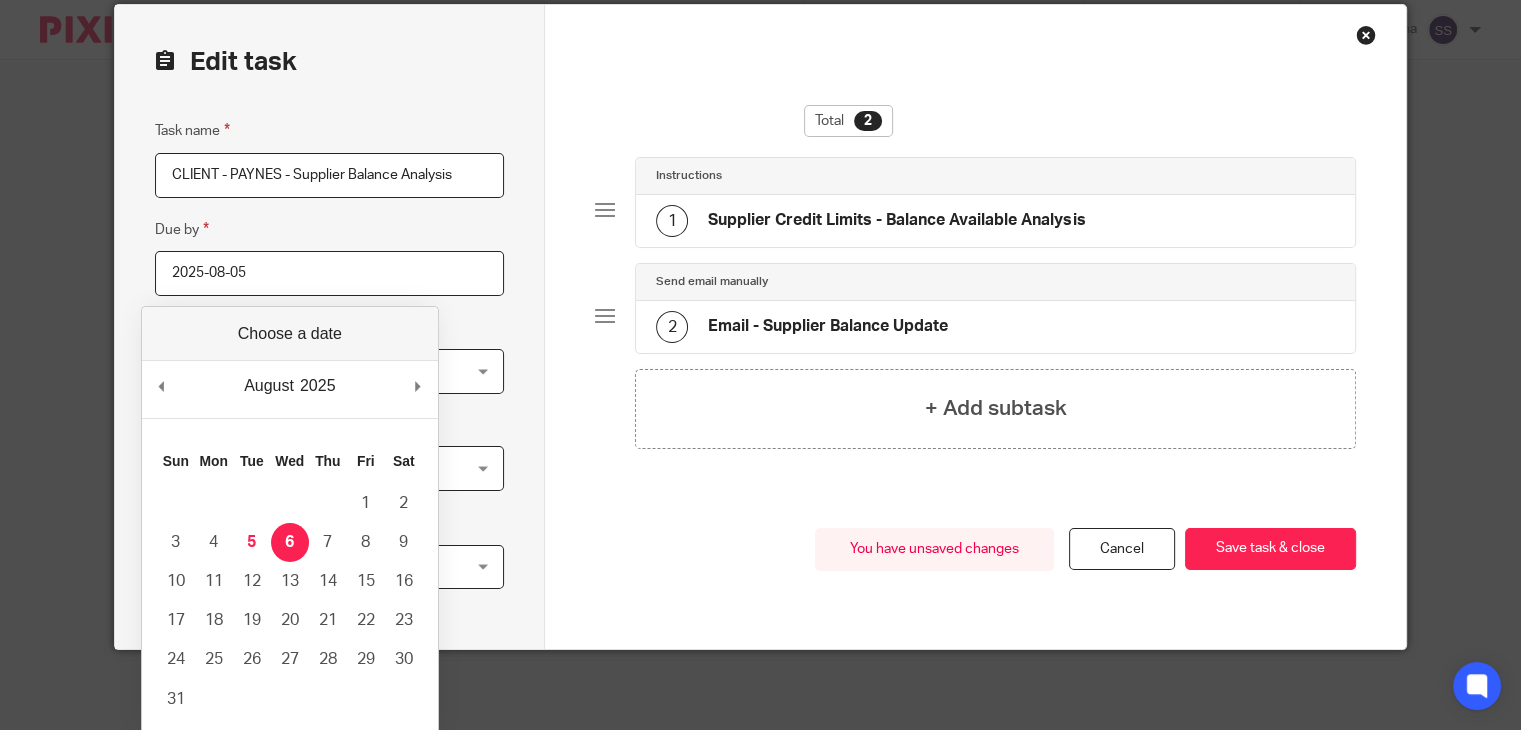 click on "2025-08-05" at bounding box center [329, 273] 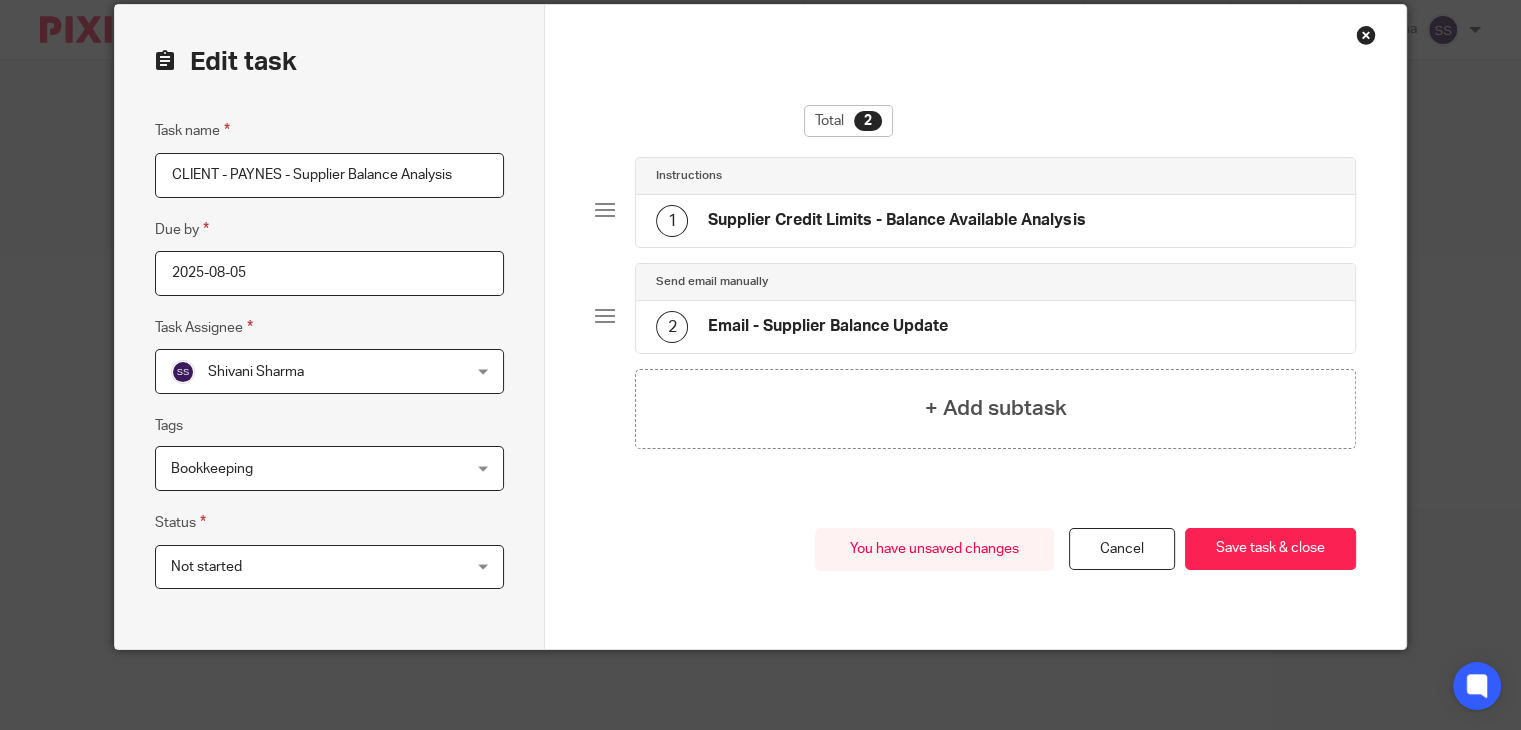 click on "2025-08-05" at bounding box center [329, 273] 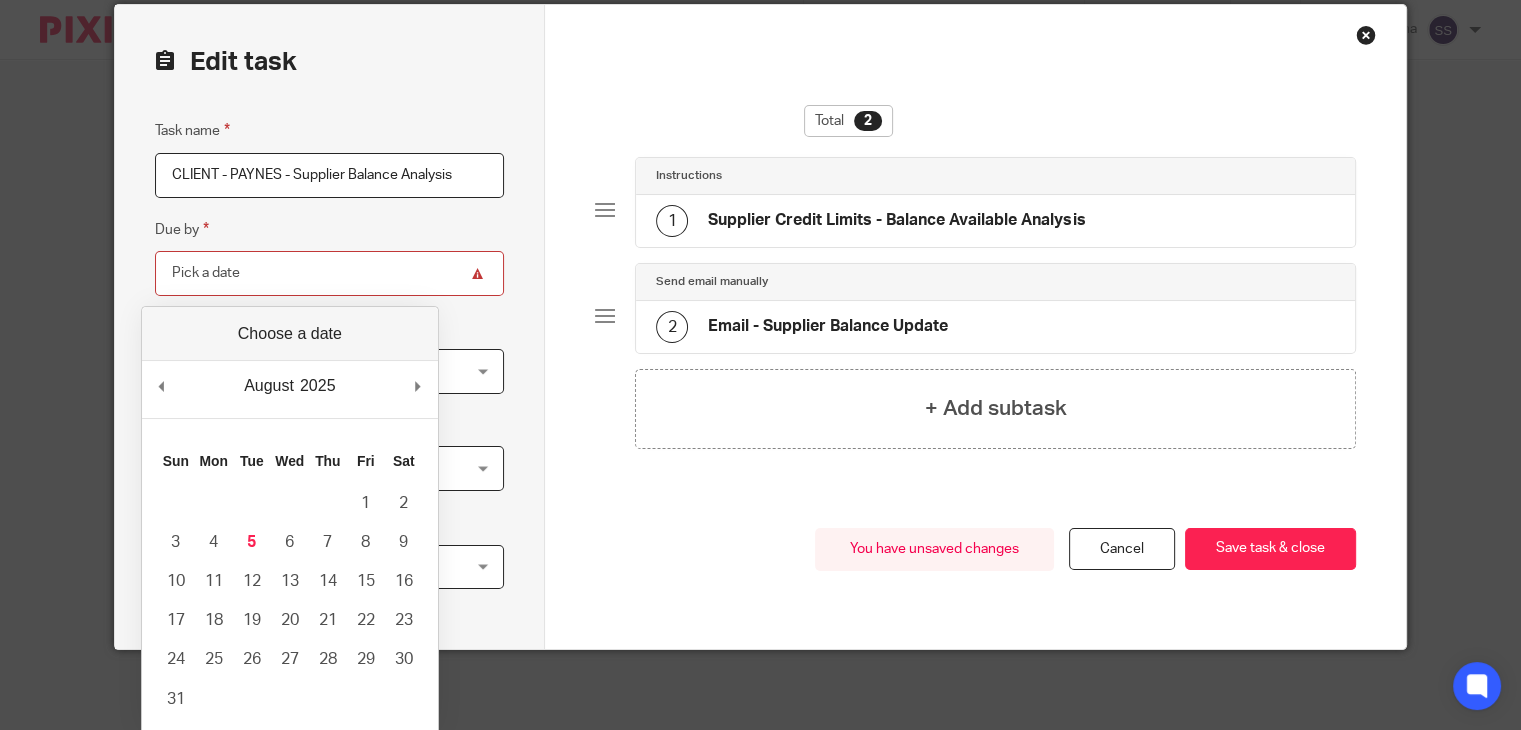 type on "6" 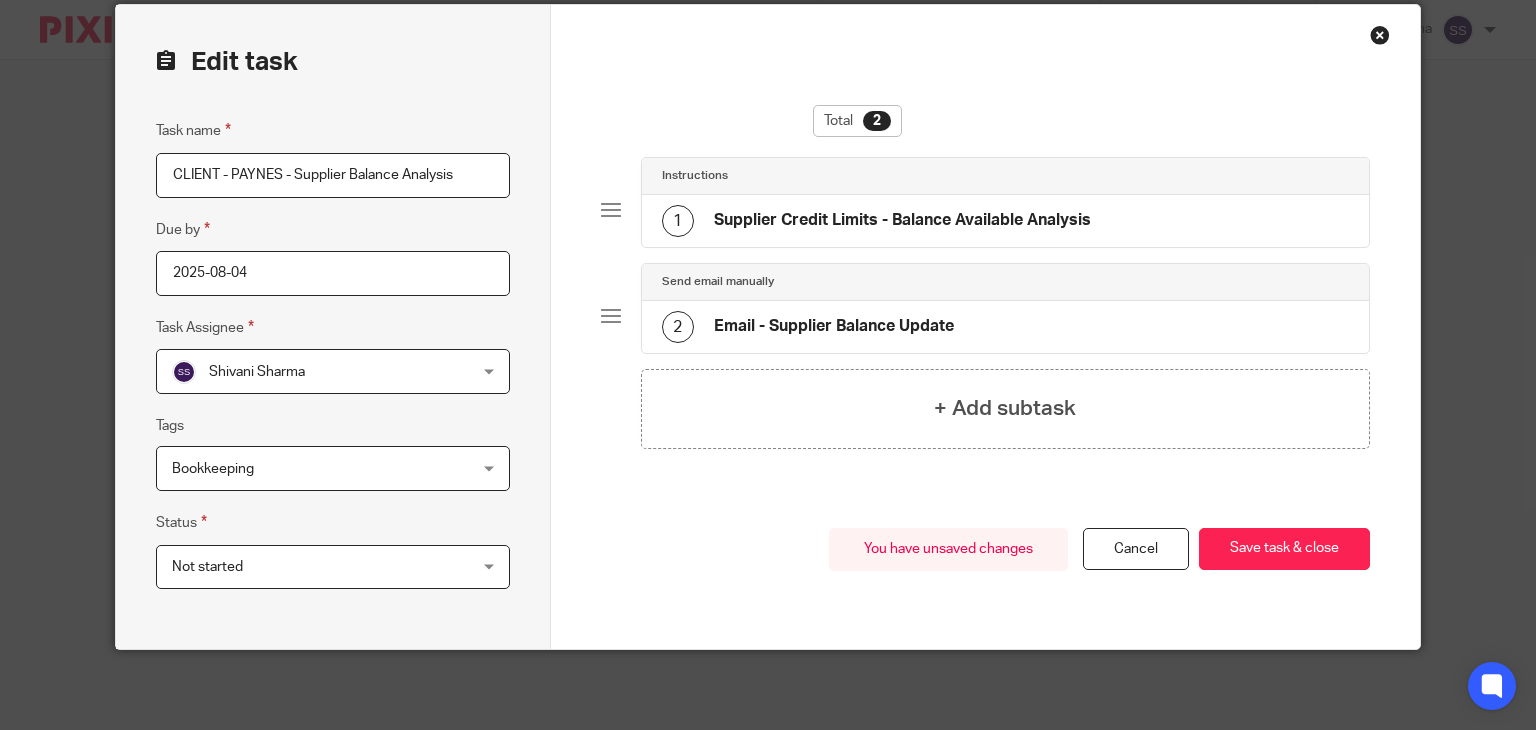 click on "2025-08-04" at bounding box center [333, 273] 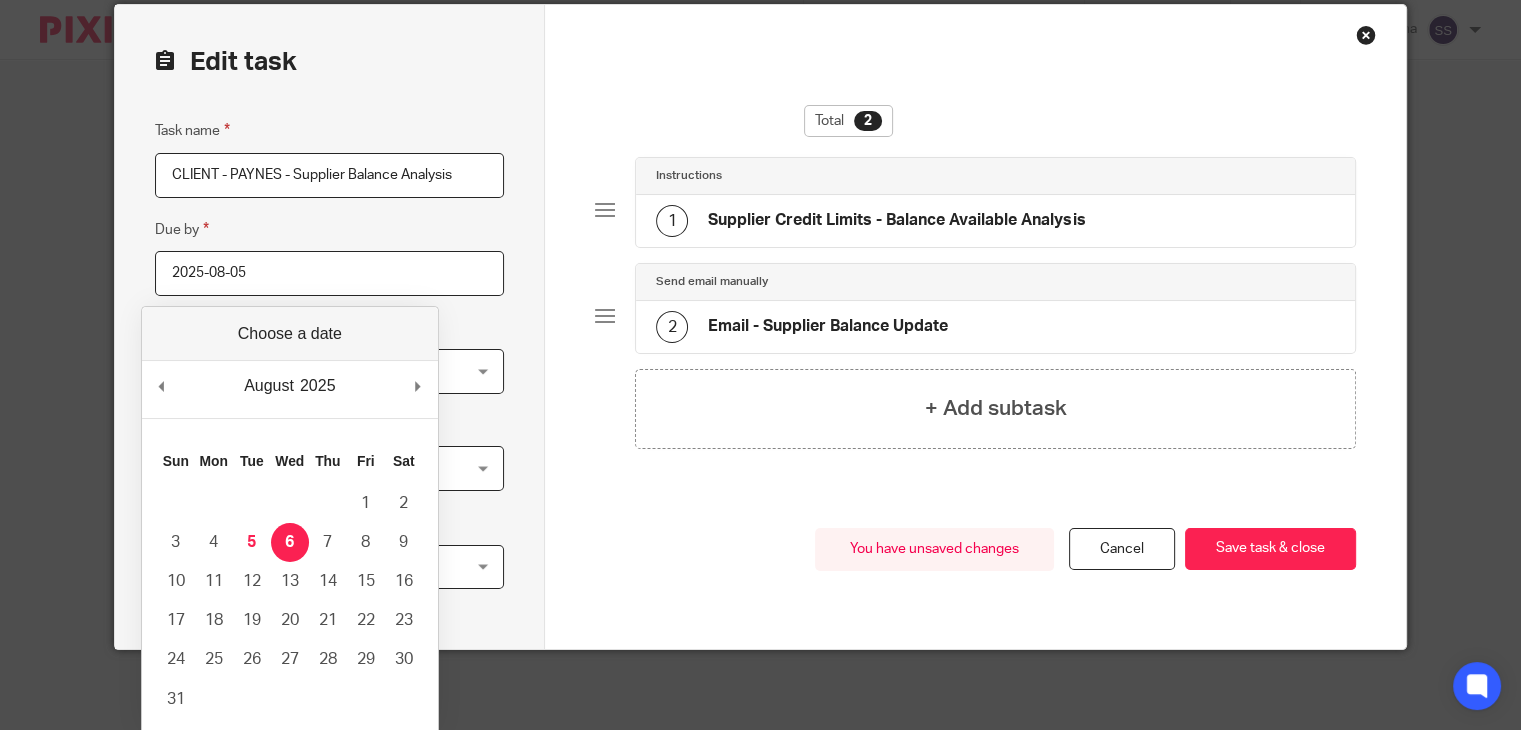 click on "2025-08-05" at bounding box center [329, 273] 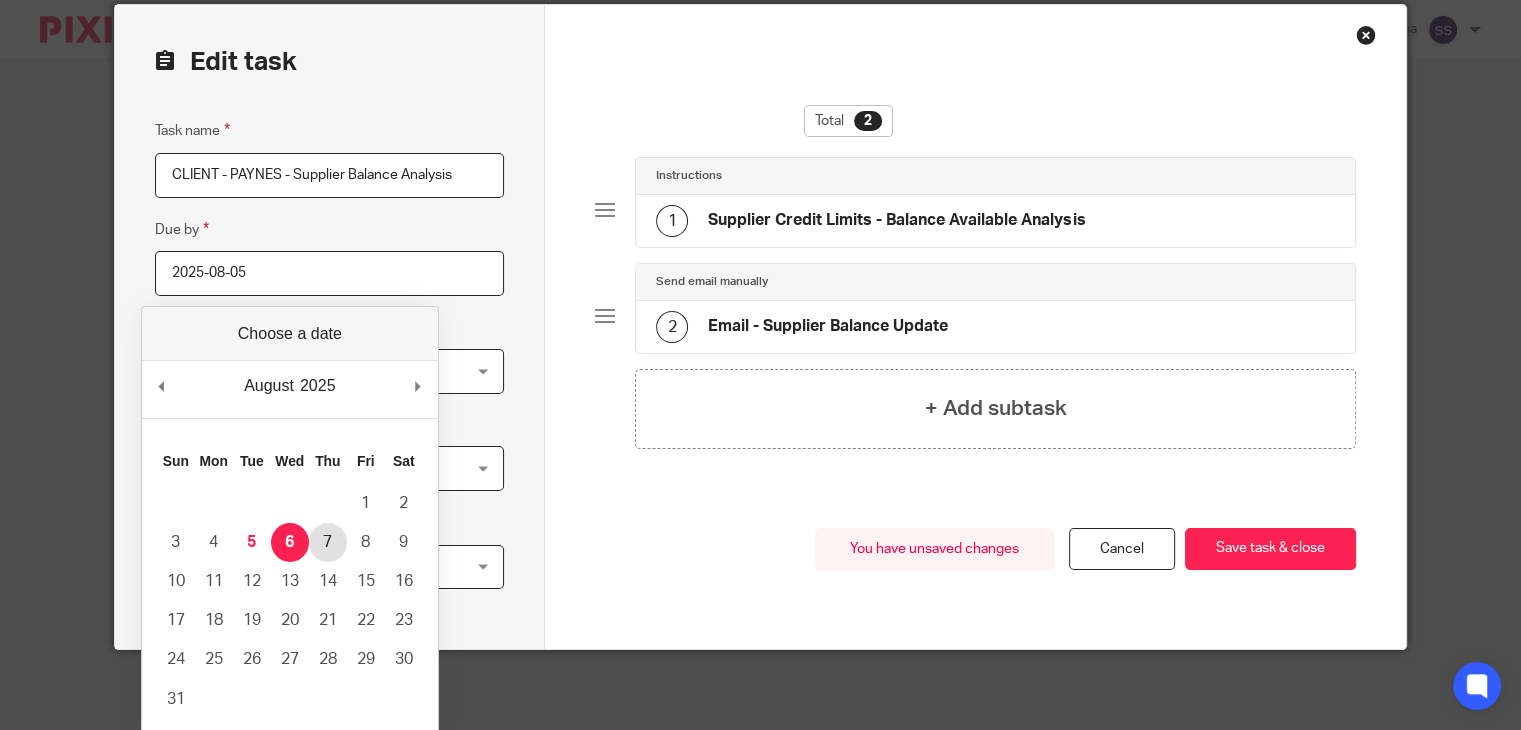 type on "2025-08-06" 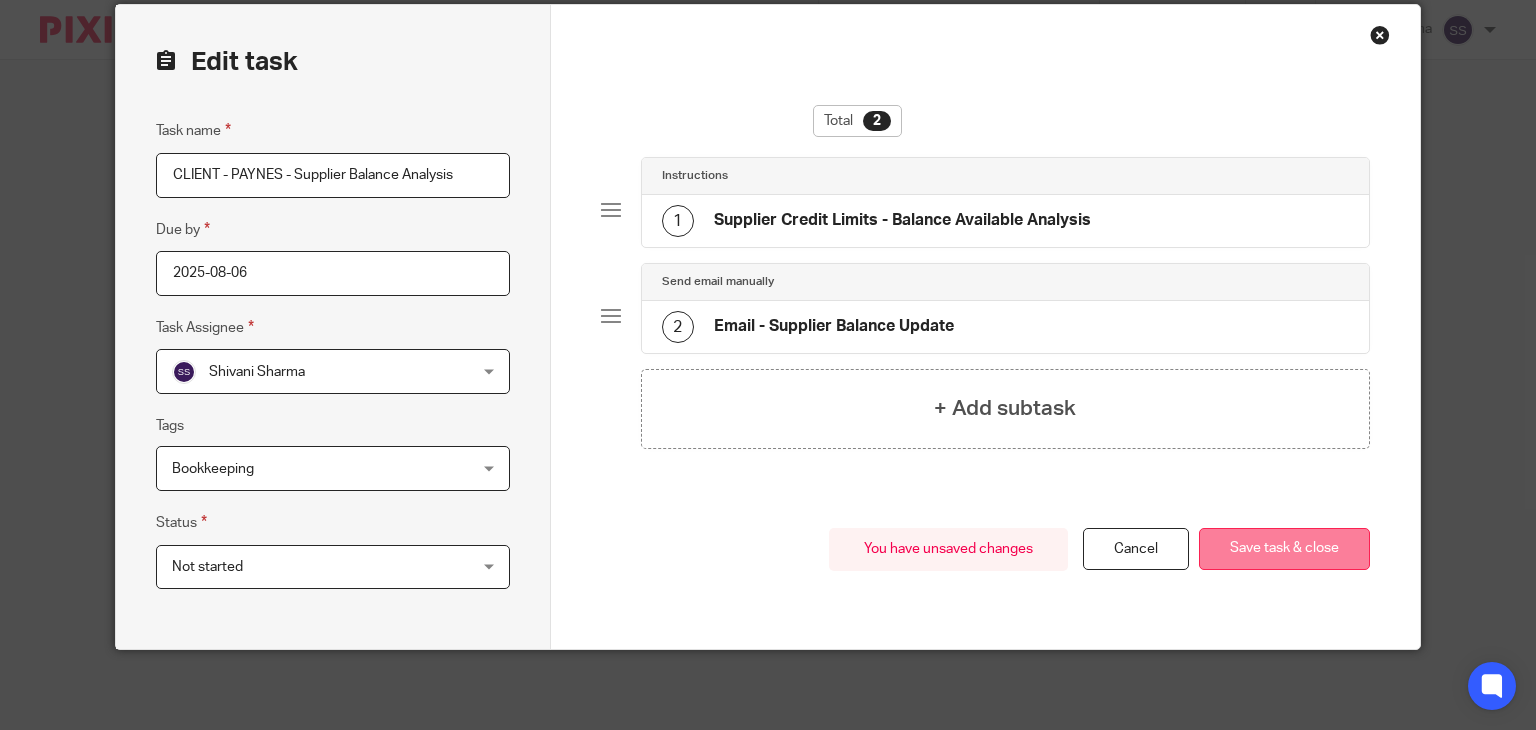 click on "Save task & close" at bounding box center [1284, 549] 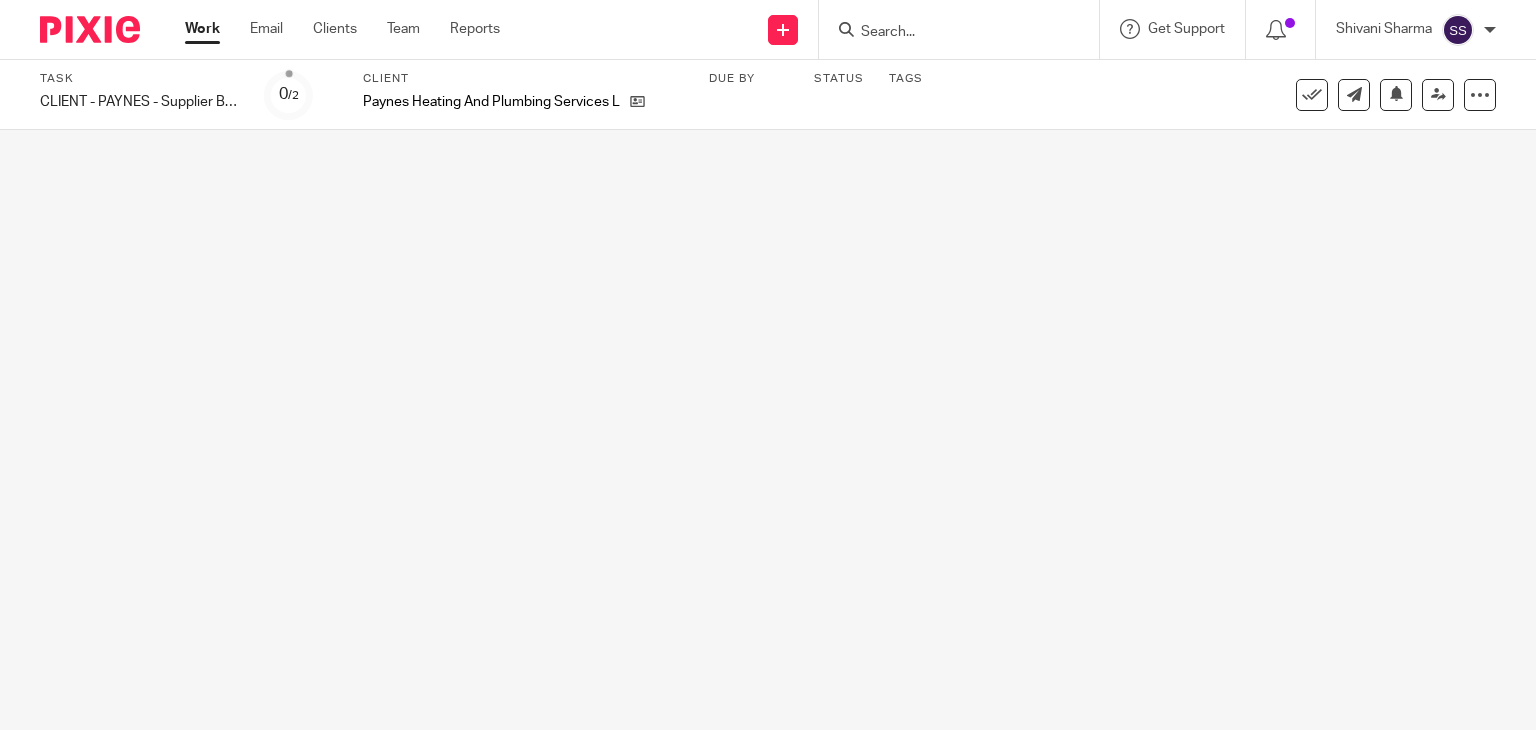 scroll, scrollTop: 0, scrollLeft: 0, axis: both 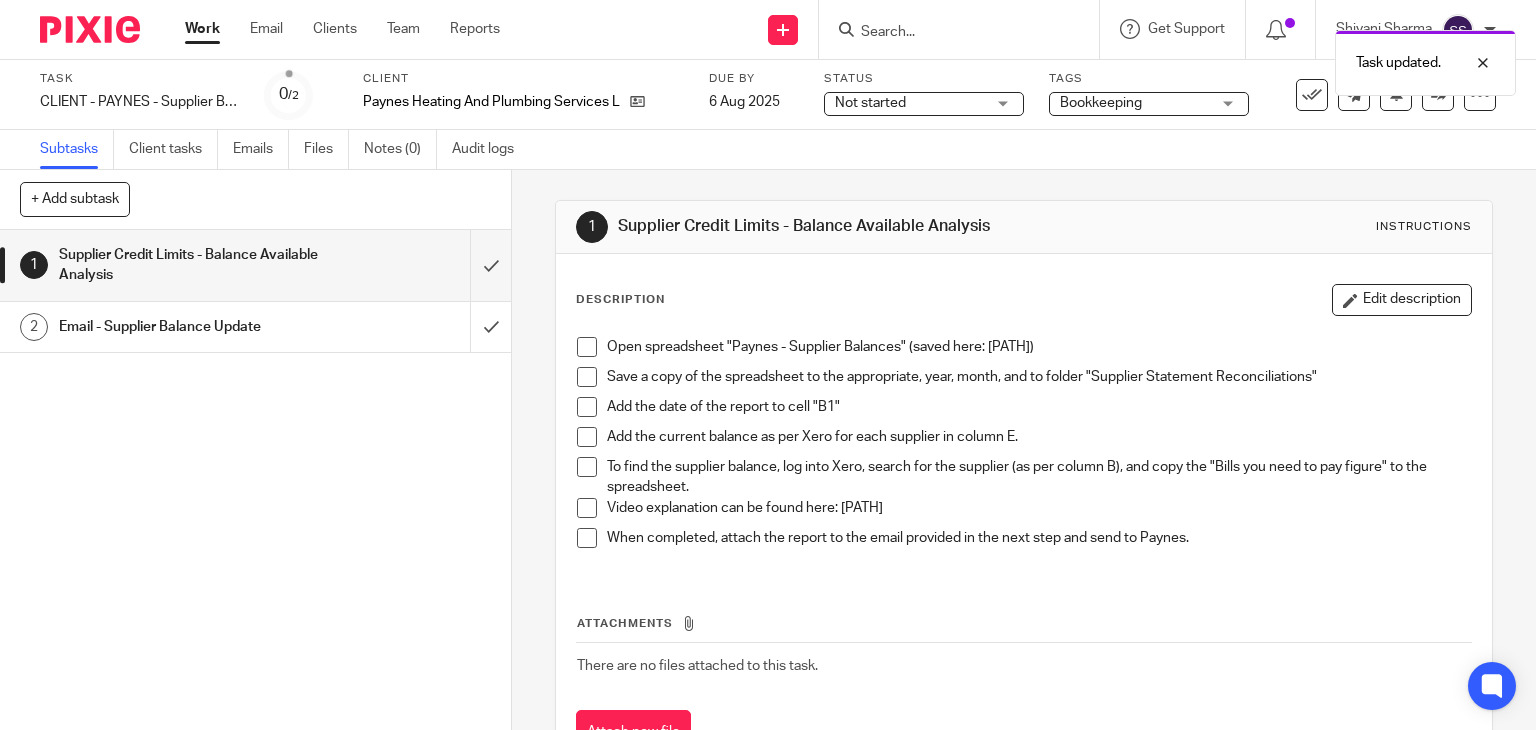 click on "Work" at bounding box center (202, 29) 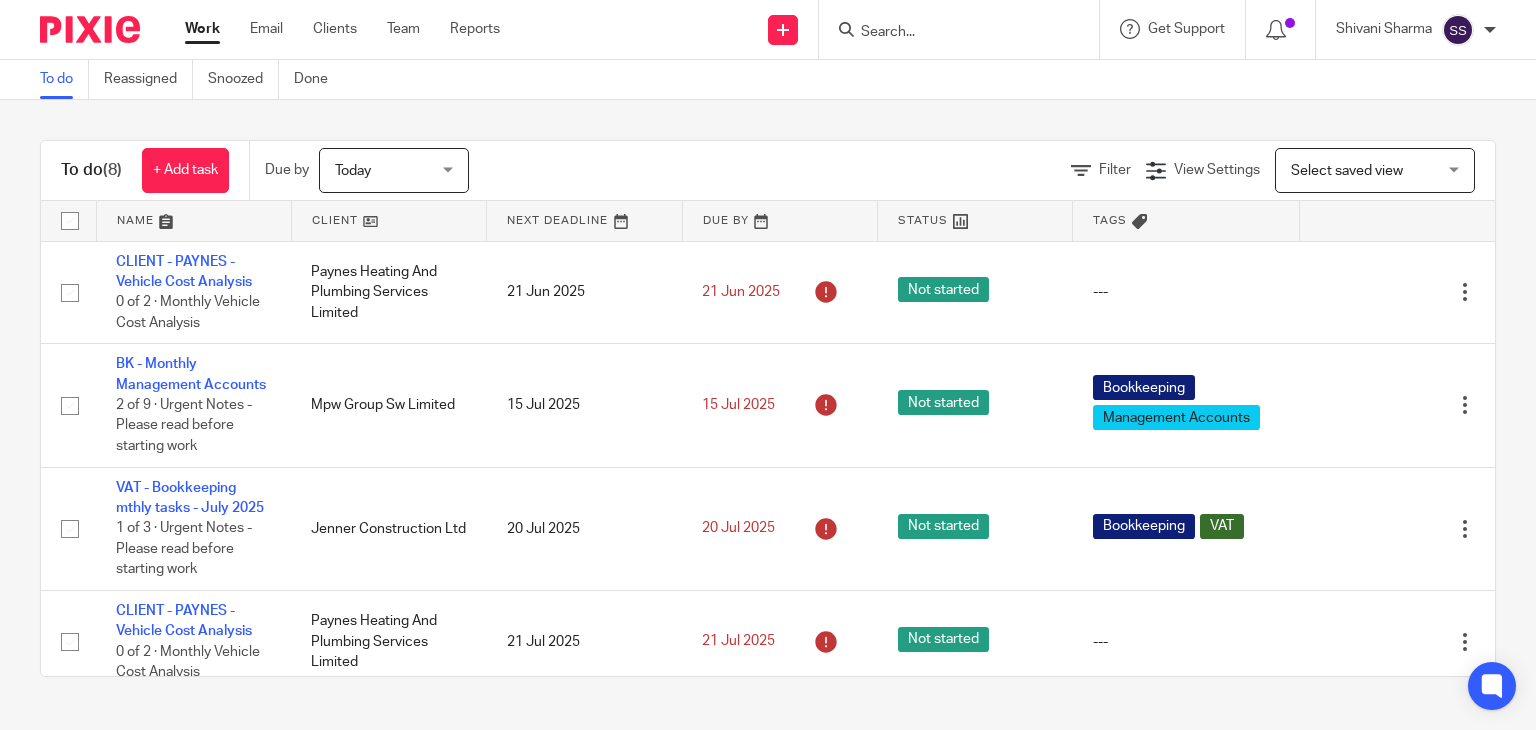 scroll, scrollTop: 0, scrollLeft: 0, axis: both 